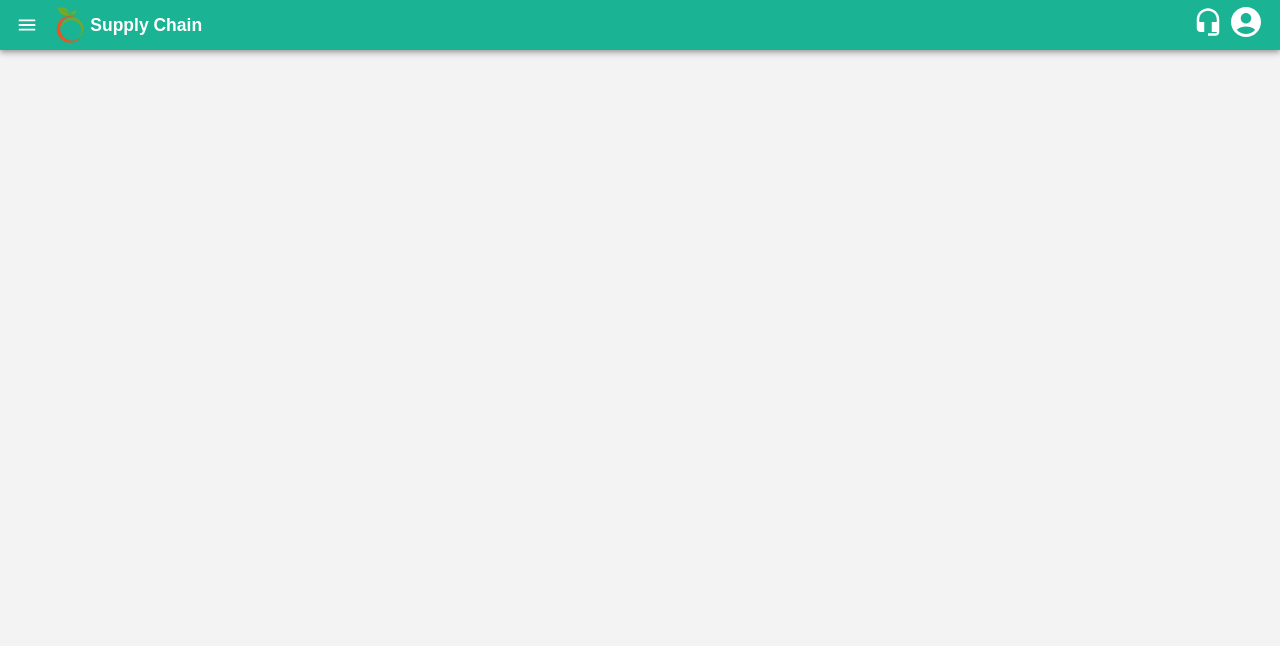 scroll, scrollTop: 0, scrollLeft: 0, axis: both 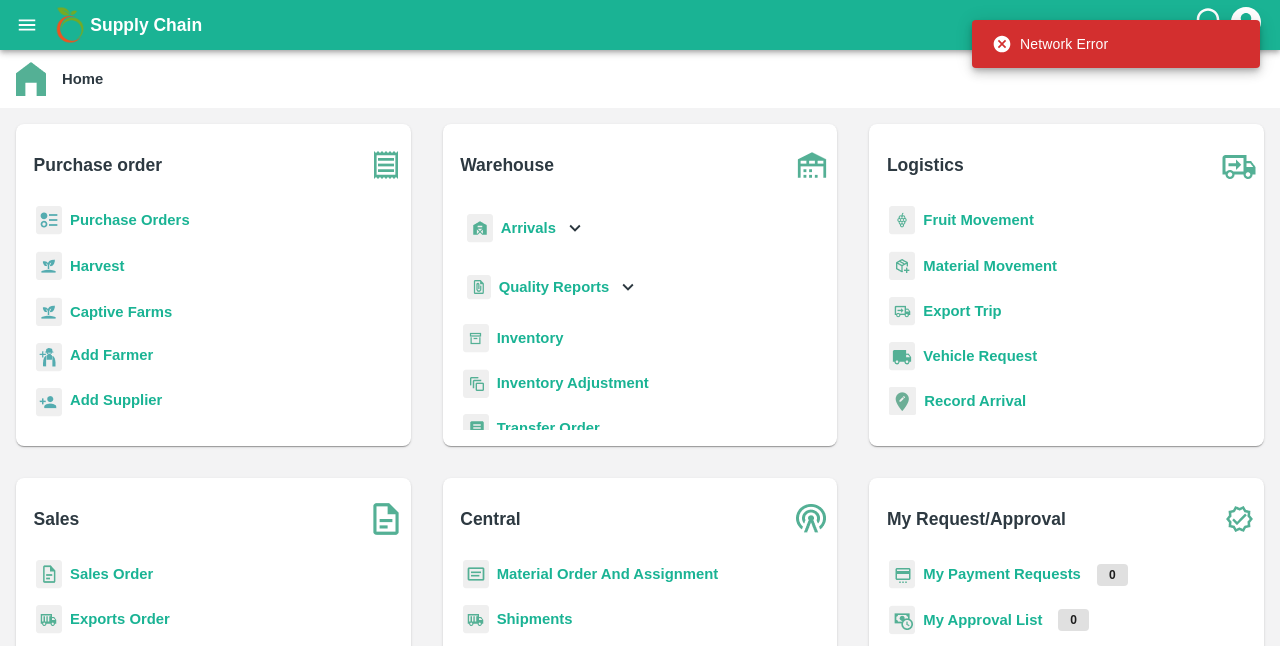 click on "Captive Farms" at bounding box center [121, 312] 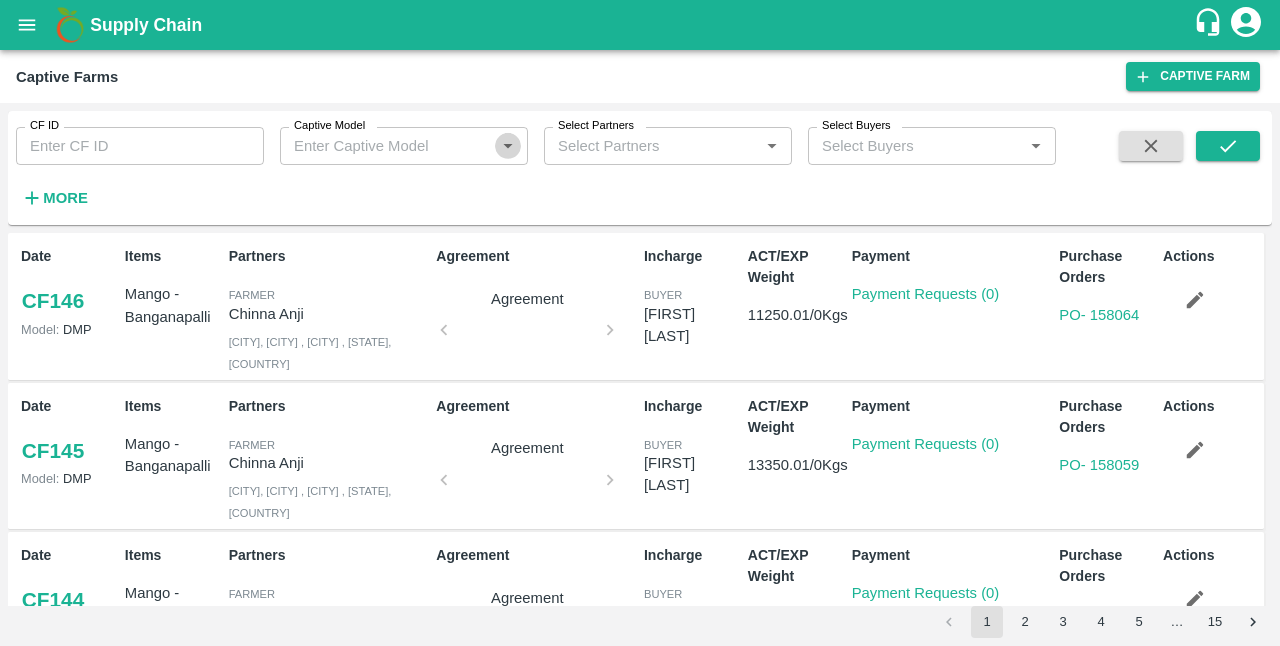 click 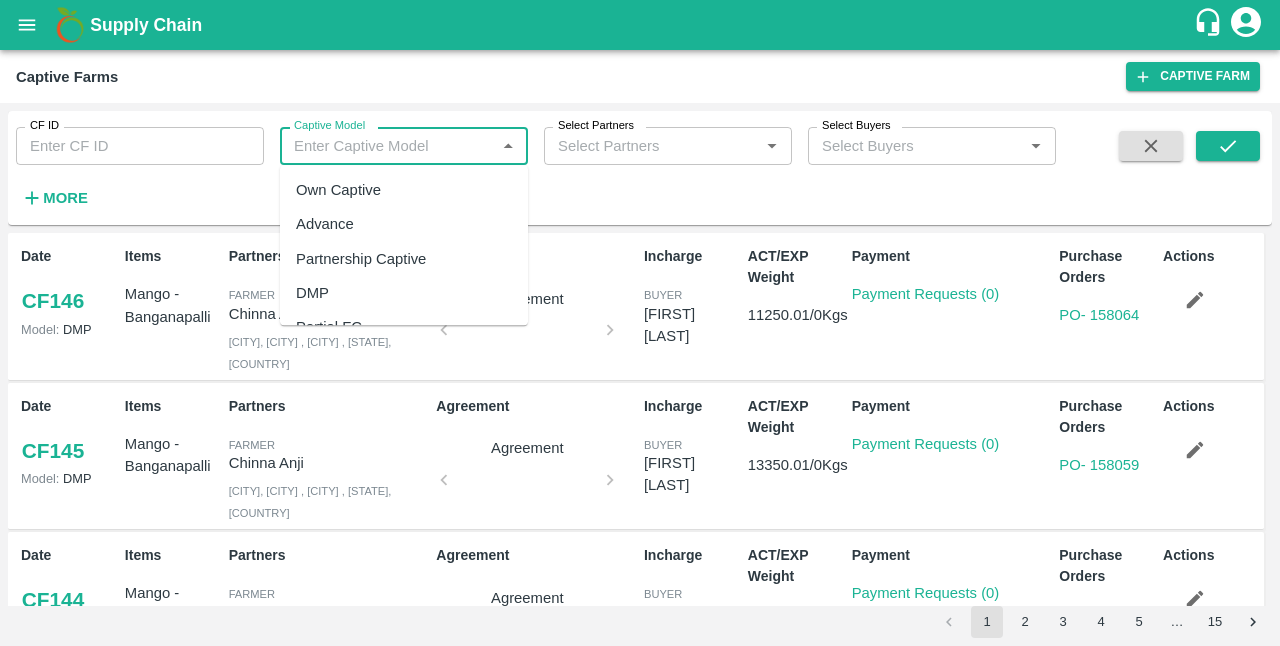 click on "Own Captive" at bounding box center (404, 190) 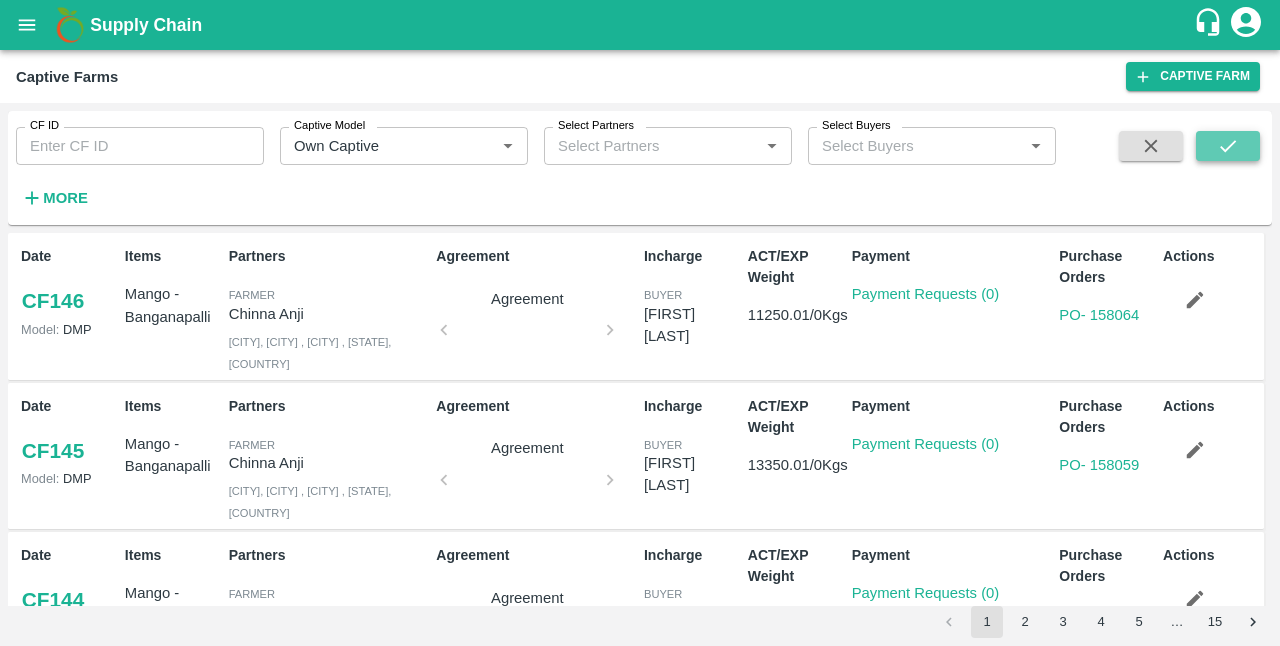 click at bounding box center (1228, 146) 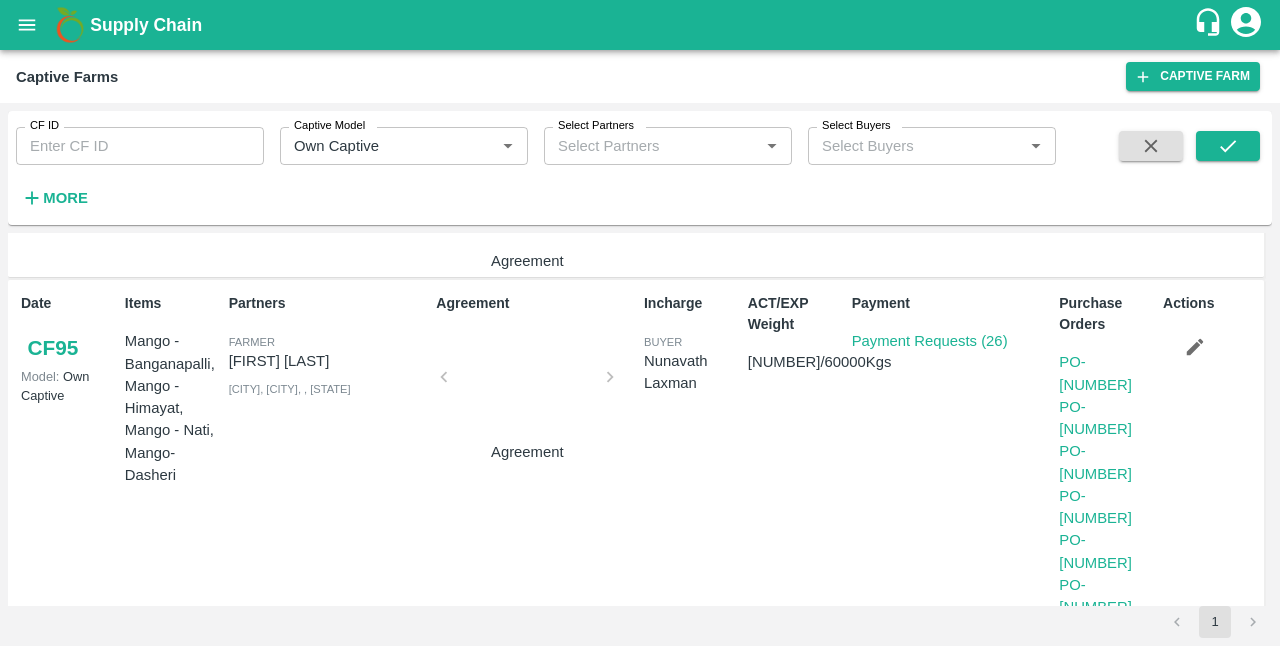 scroll, scrollTop: 1243, scrollLeft: 0, axis: vertical 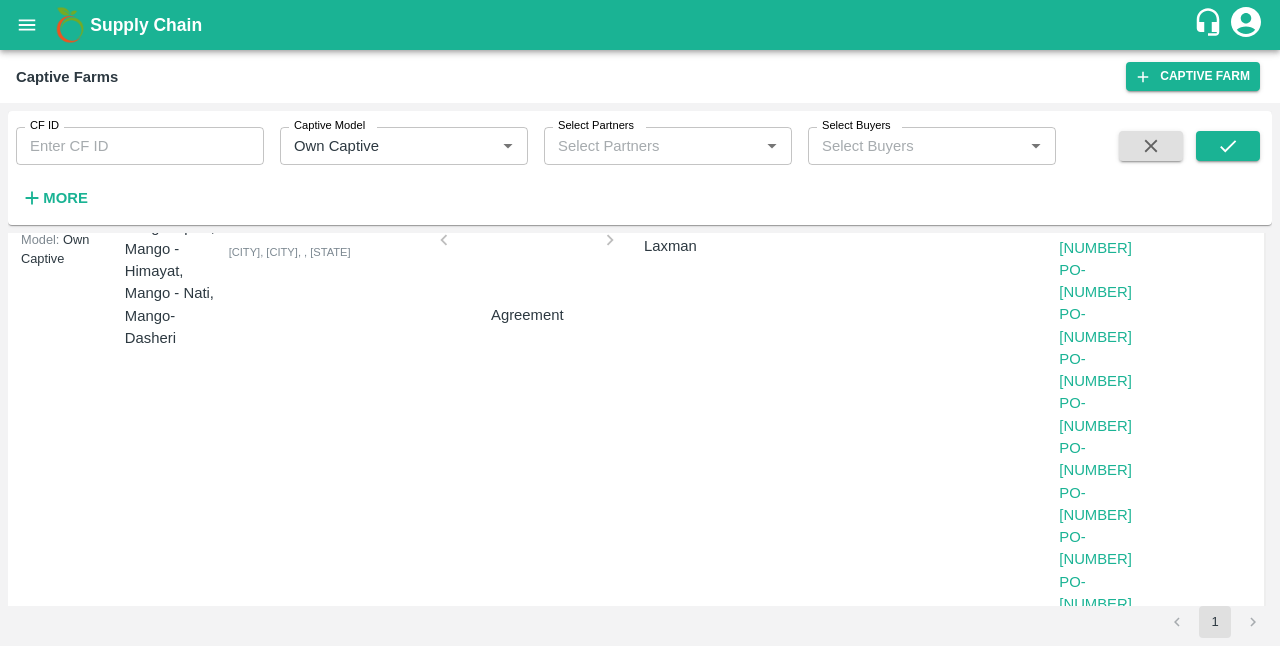 click at bounding box center (1253, 622) 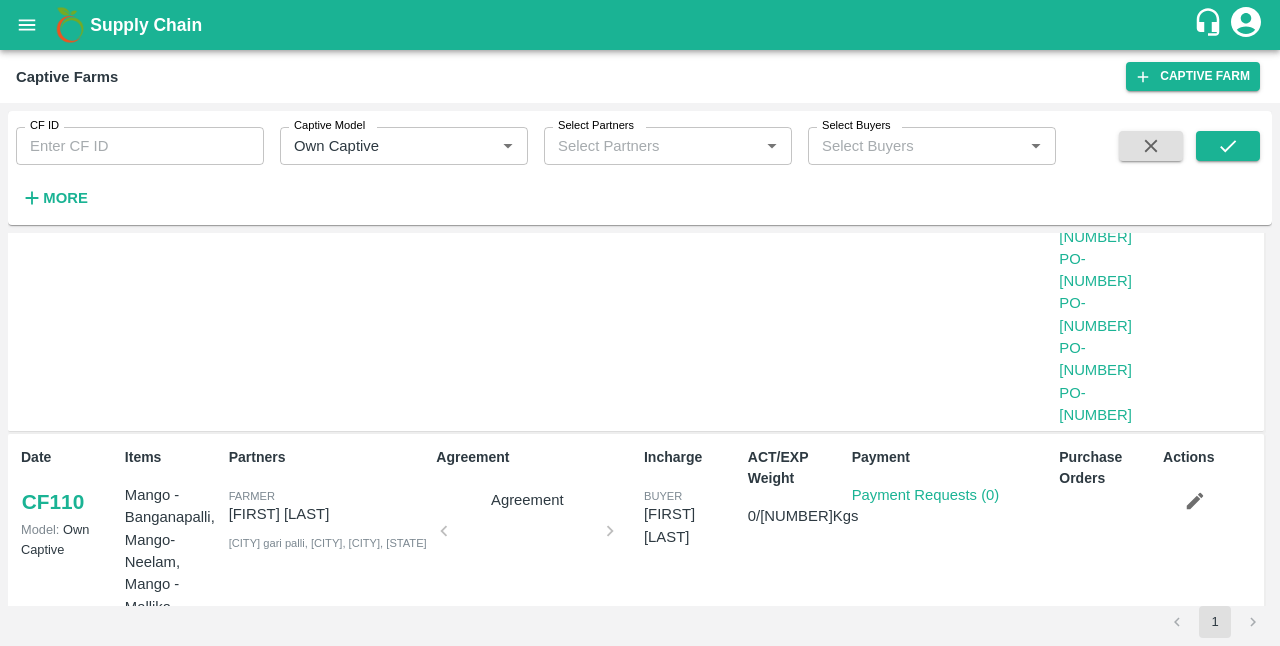 scroll, scrollTop: 0, scrollLeft: 0, axis: both 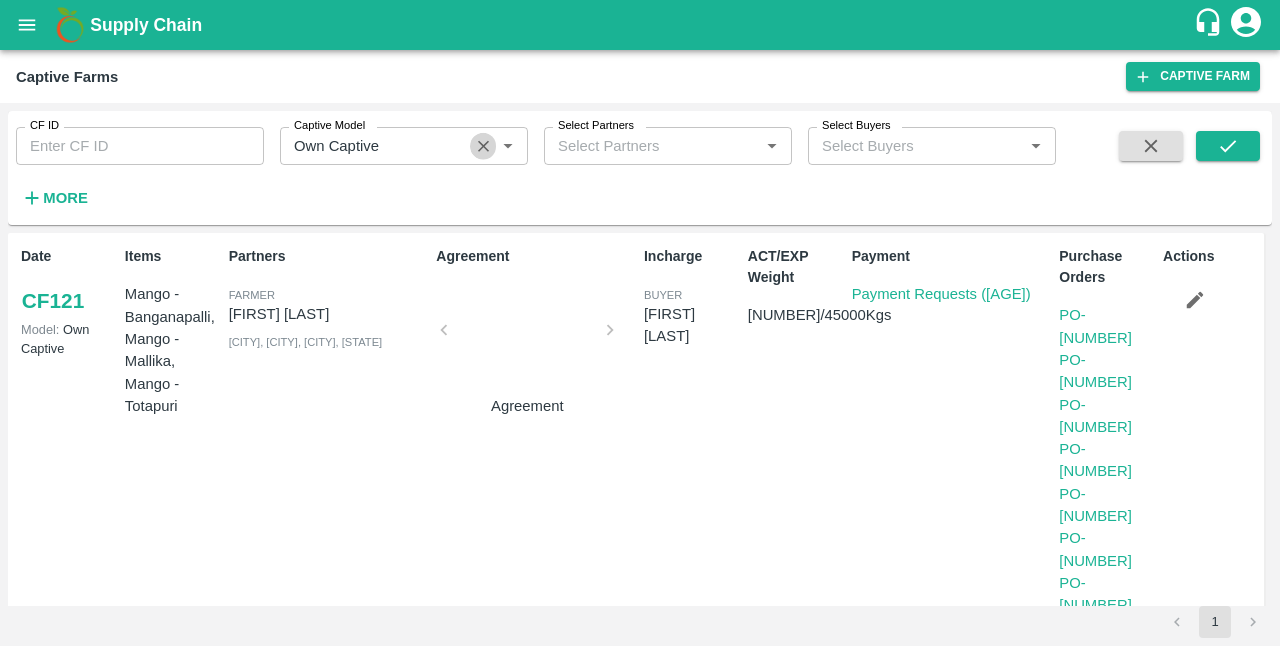 click 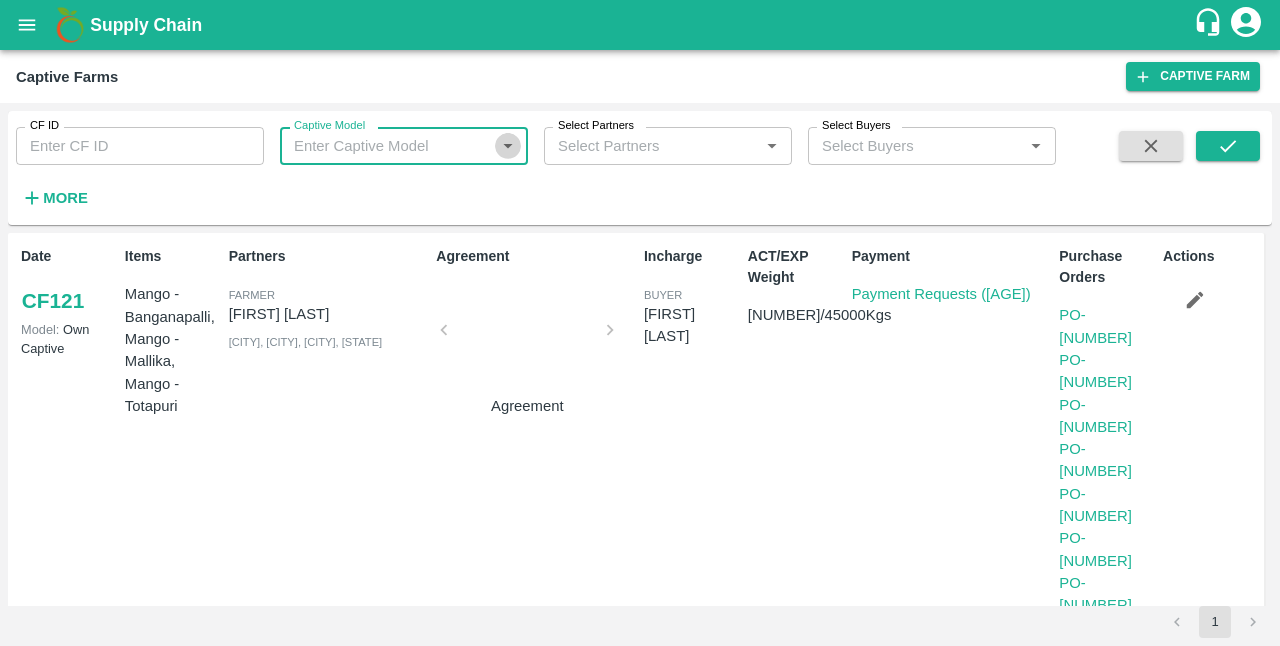 click 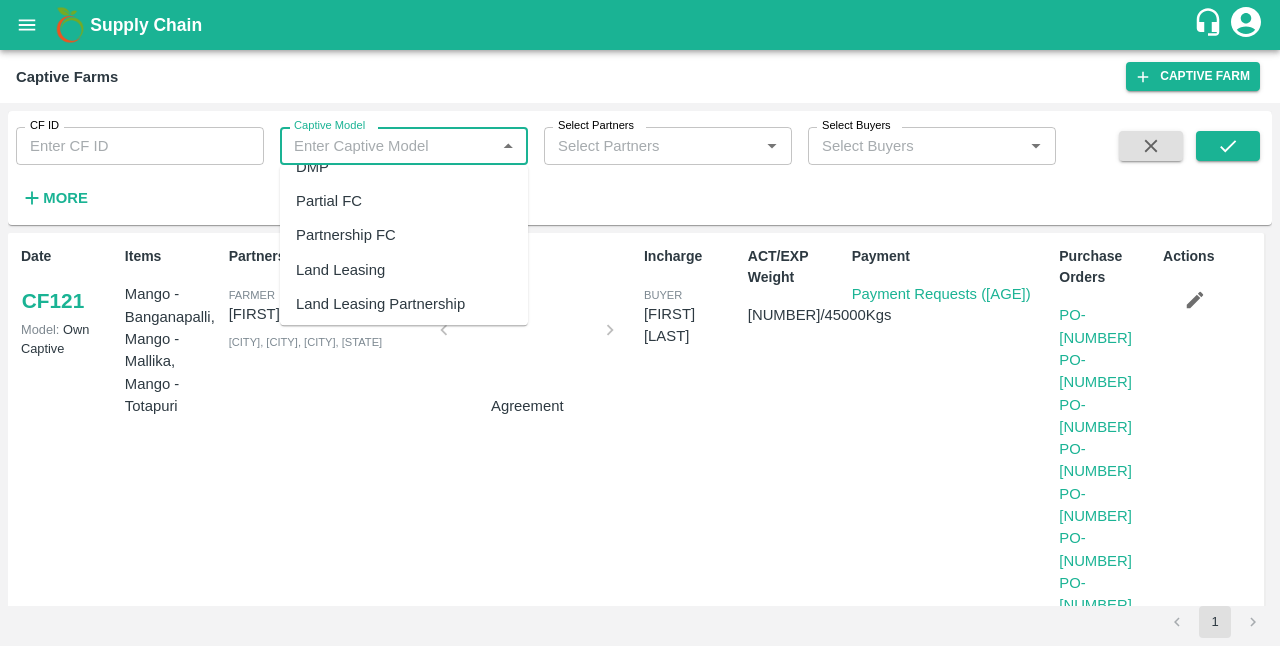 scroll, scrollTop: 130, scrollLeft: 0, axis: vertical 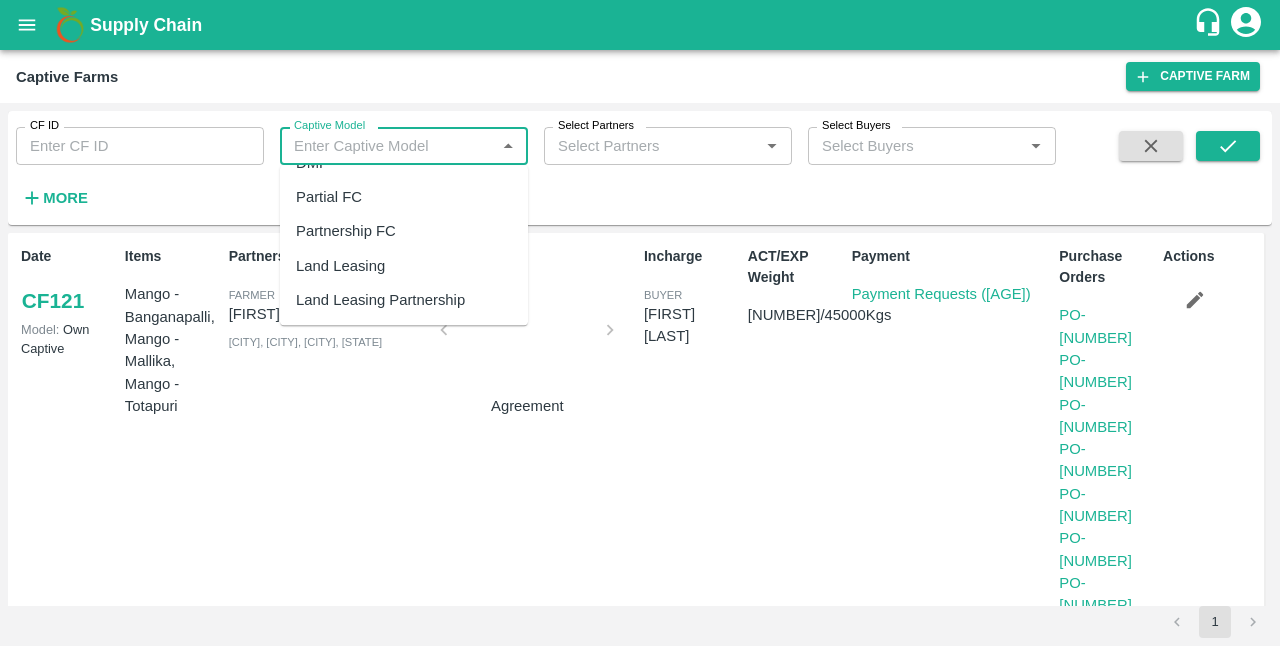 click on "Land Leasing" at bounding box center [404, 266] 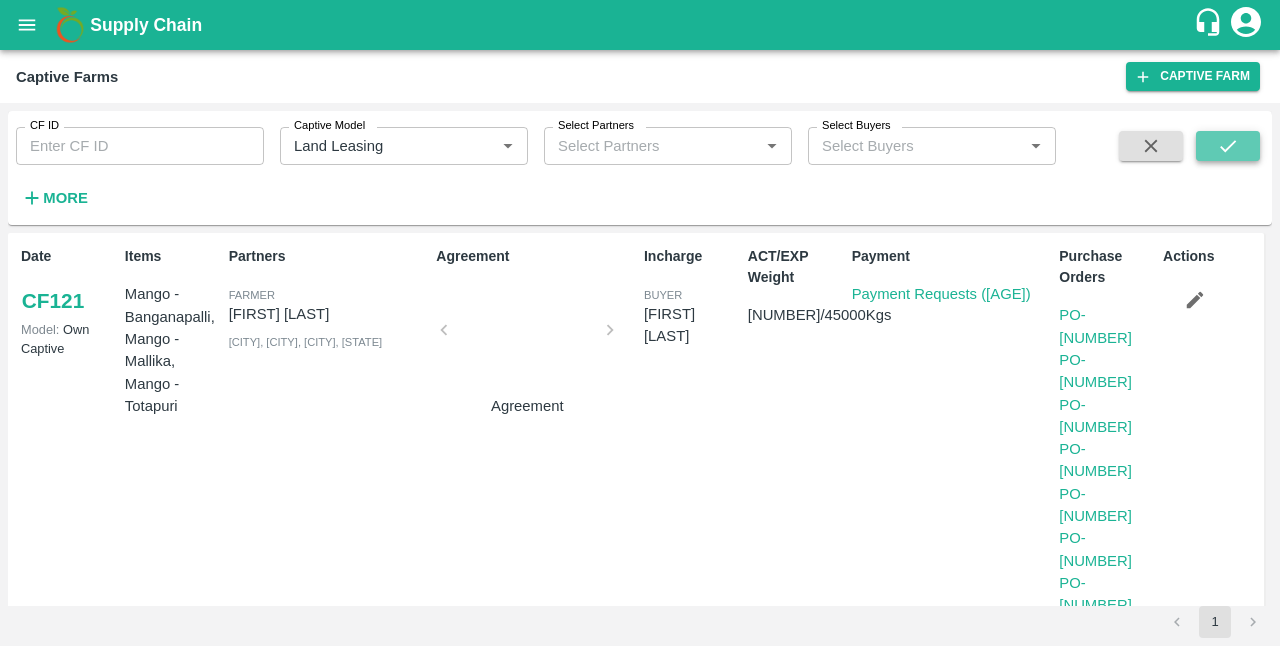click 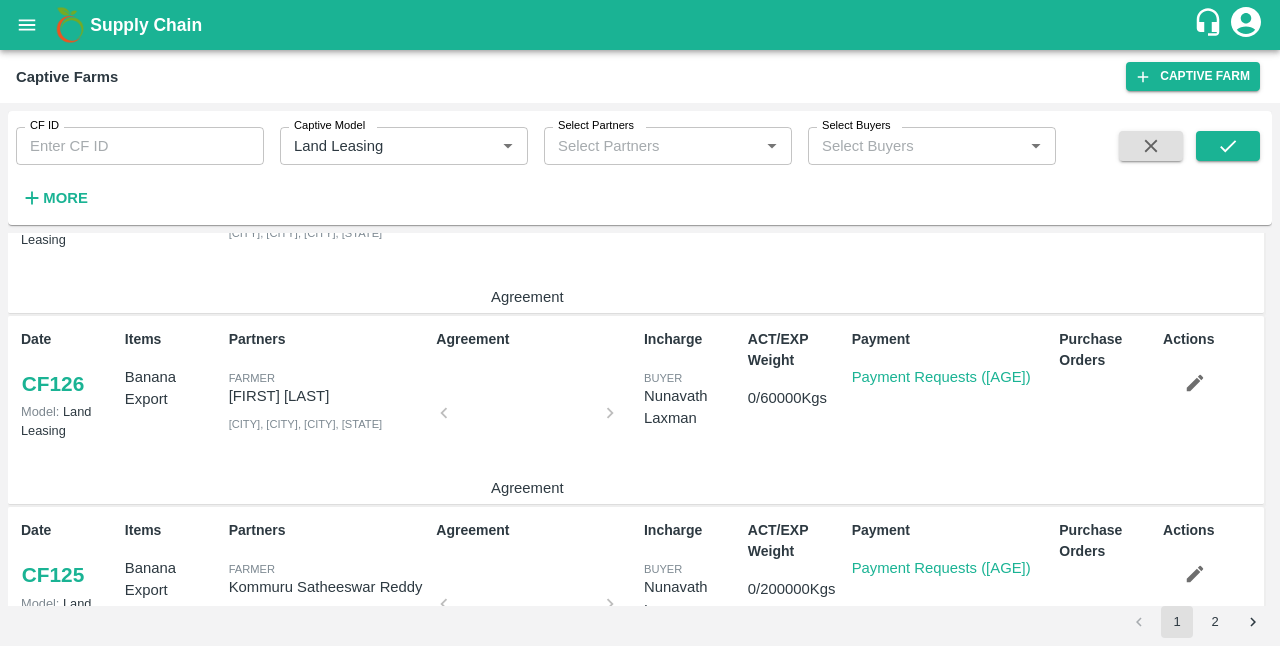 scroll, scrollTop: 0, scrollLeft: 0, axis: both 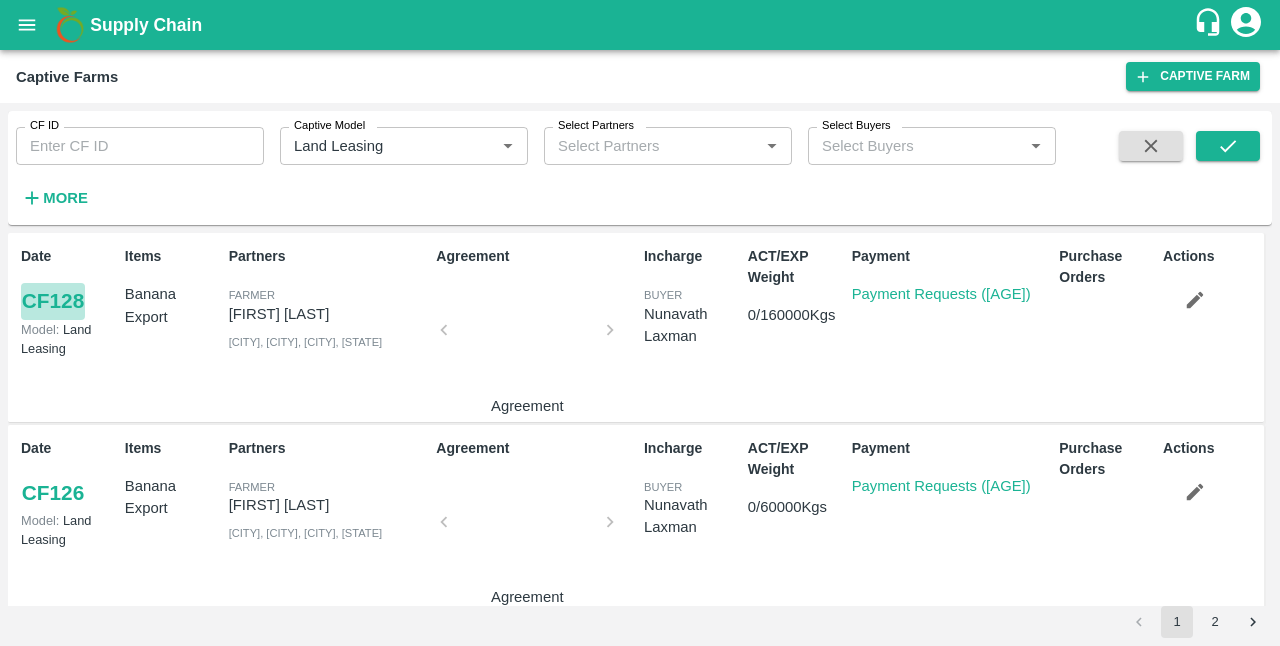 click on "CF  128" at bounding box center [53, 301] 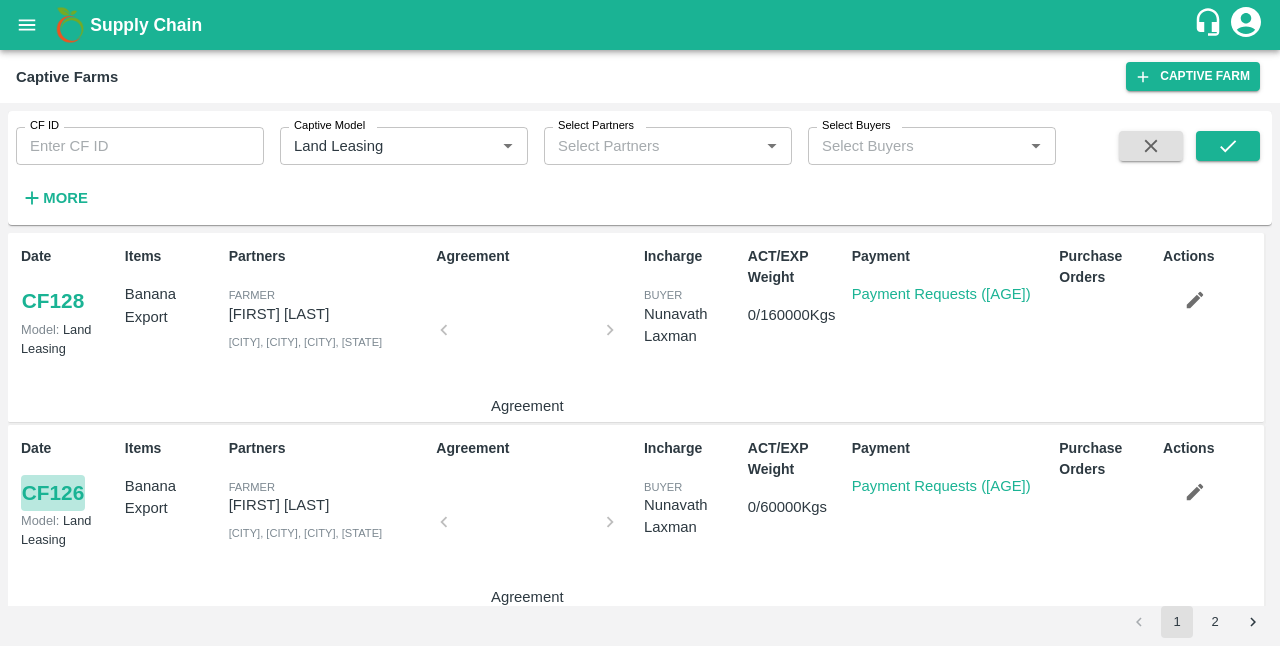click on "CF  126" at bounding box center [53, 493] 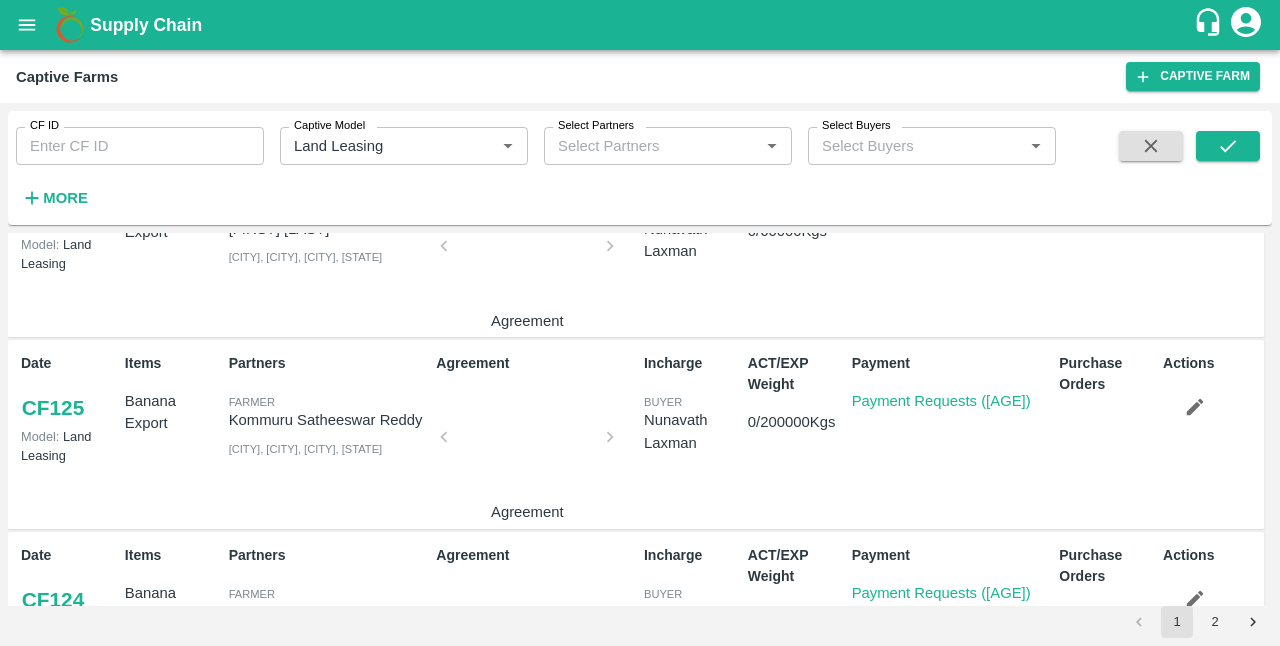 scroll, scrollTop: 278, scrollLeft: 0, axis: vertical 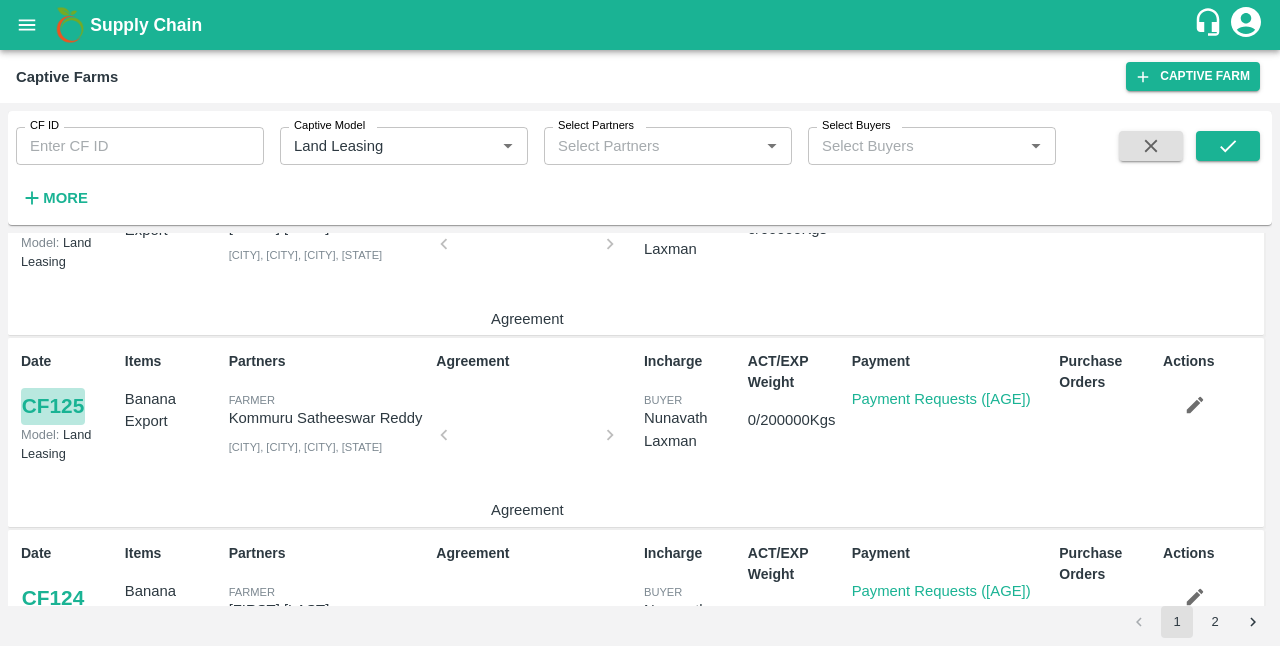 click on "CF  125" at bounding box center (53, 406) 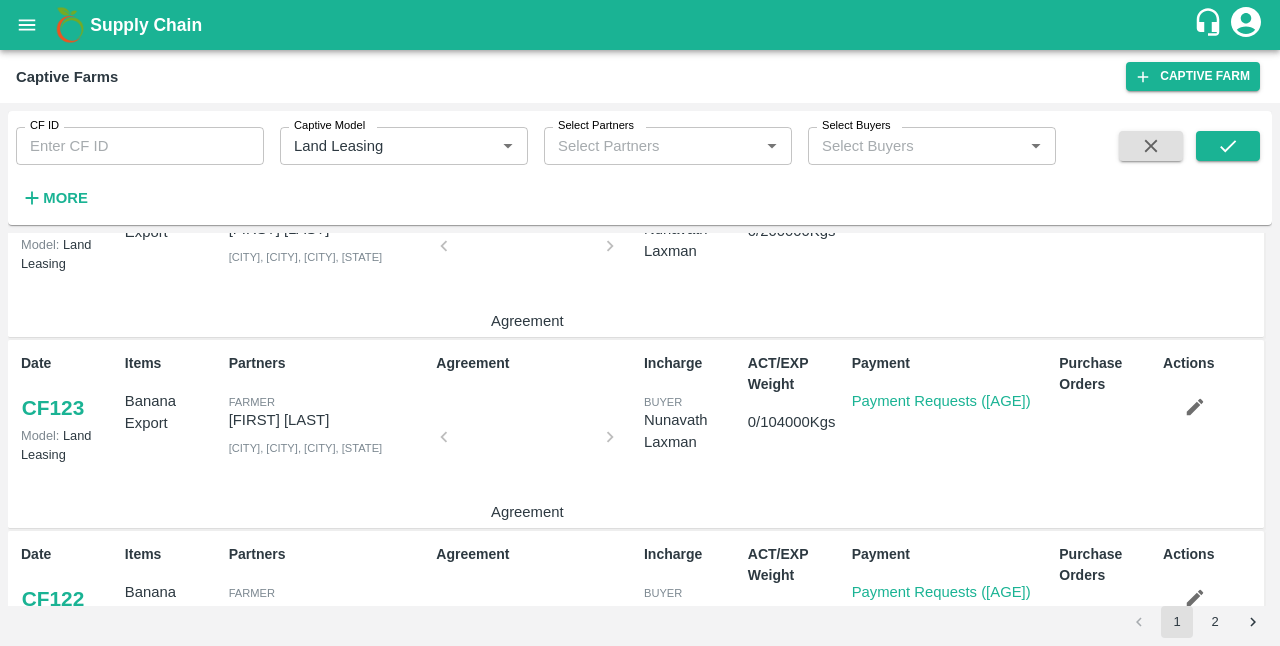 scroll, scrollTop: 660, scrollLeft: 0, axis: vertical 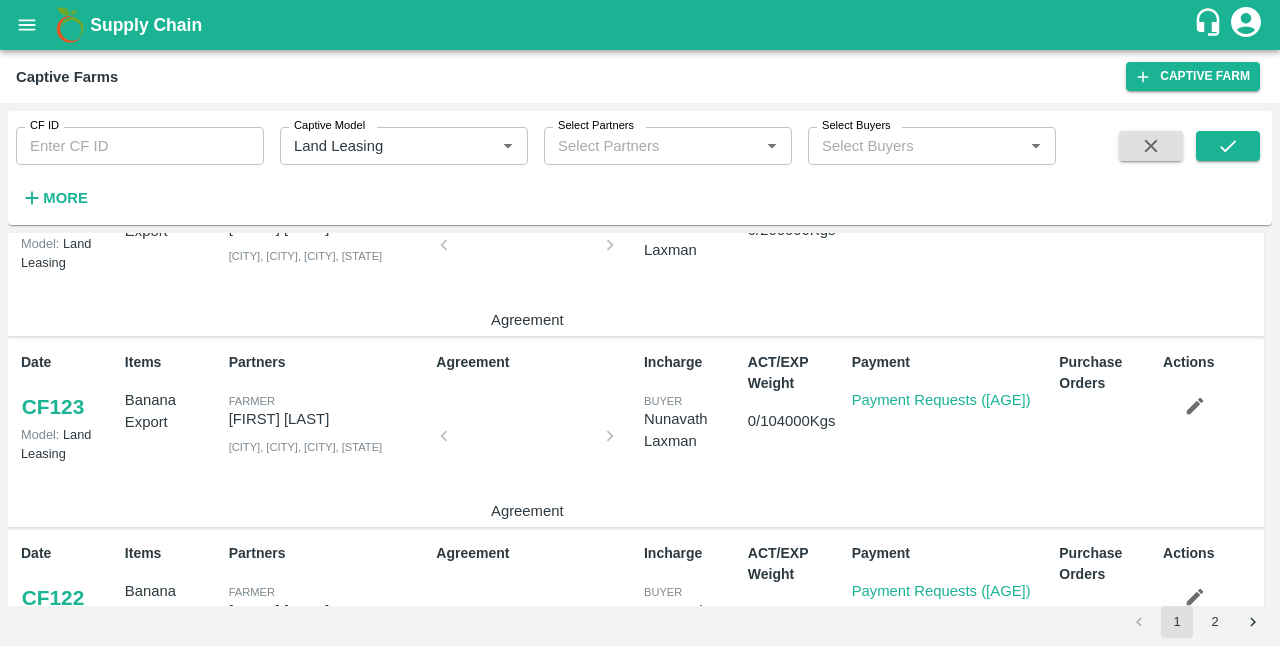 click on "CF  123" at bounding box center [53, 407] 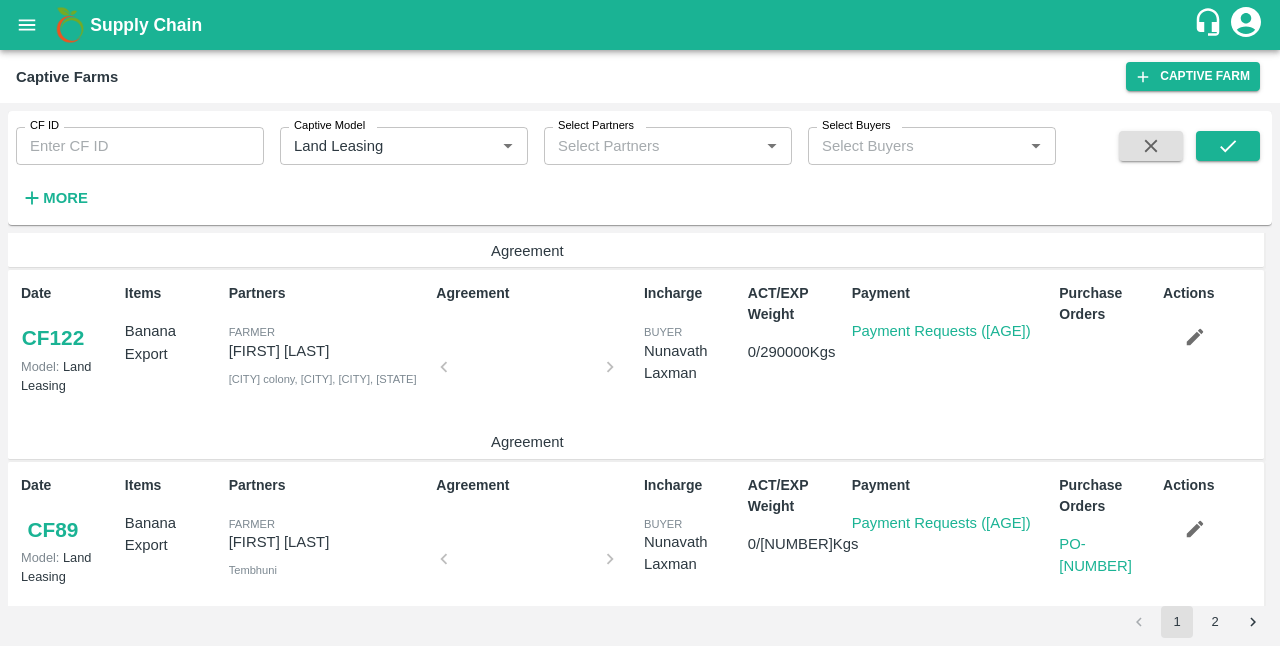 scroll, scrollTop: 921, scrollLeft: 0, axis: vertical 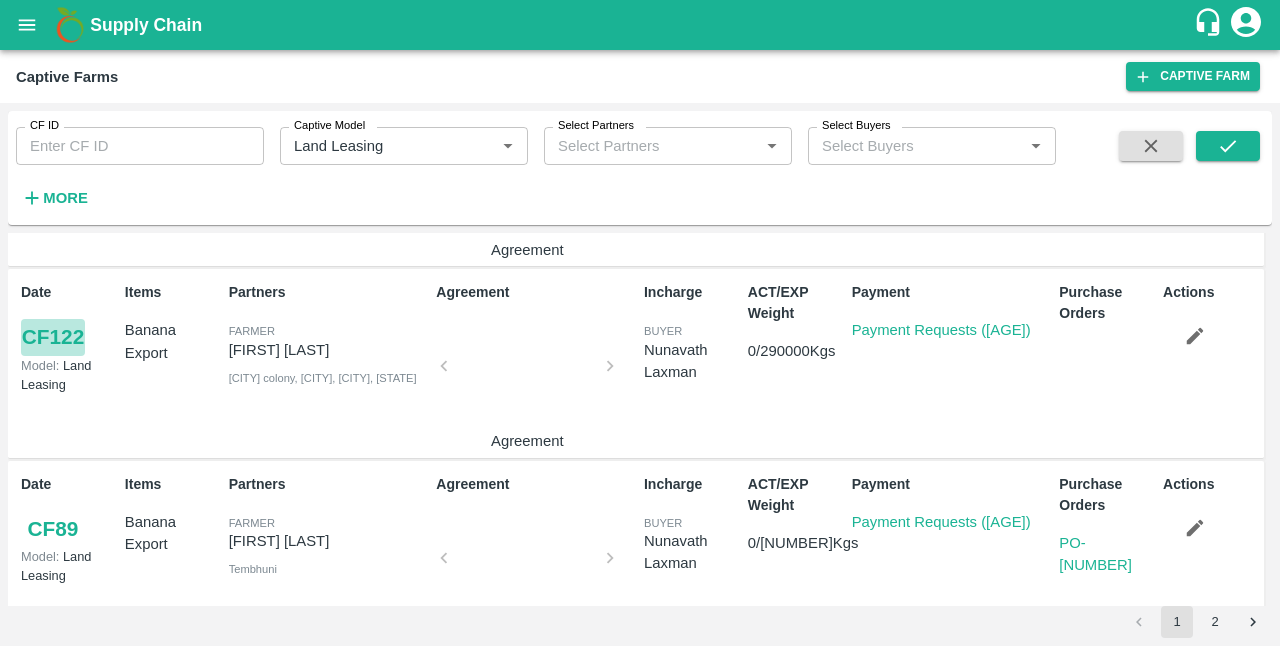 click on "CF  122" at bounding box center (53, 337) 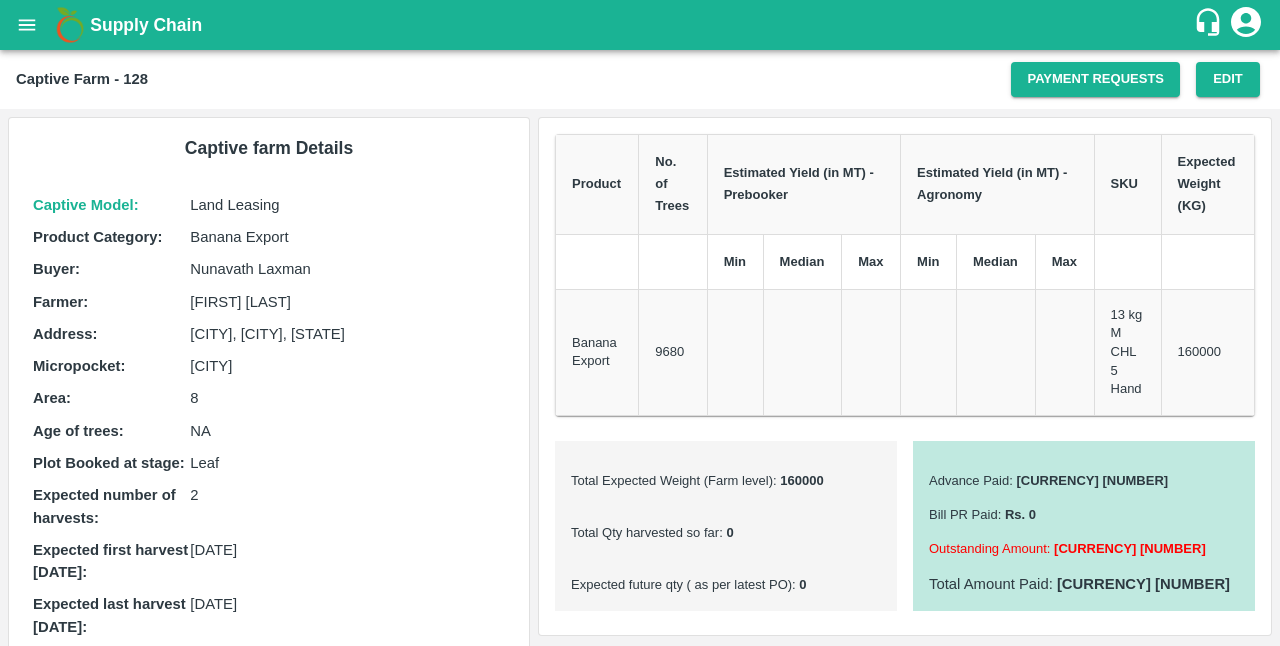 scroll, scrollTop: 0, scrollLeft: 0, axis: both 